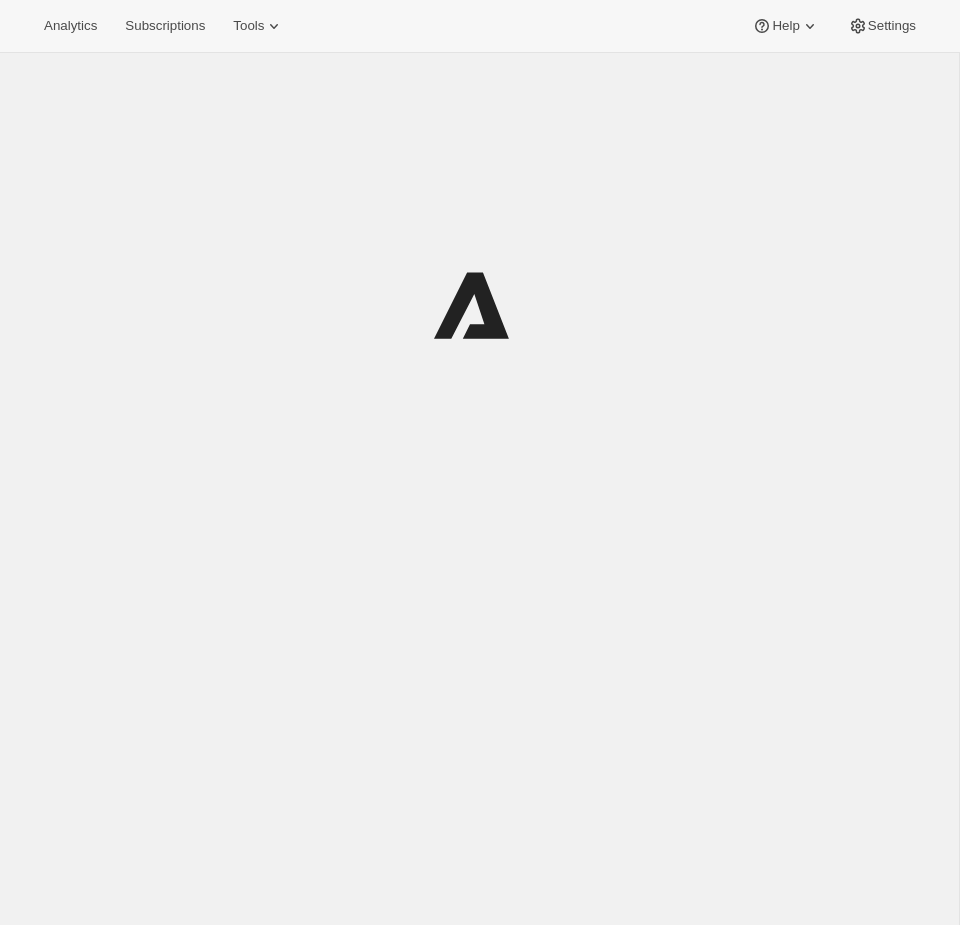 scroll, scrollTop: 0, scrollLeft: 0, axis: both 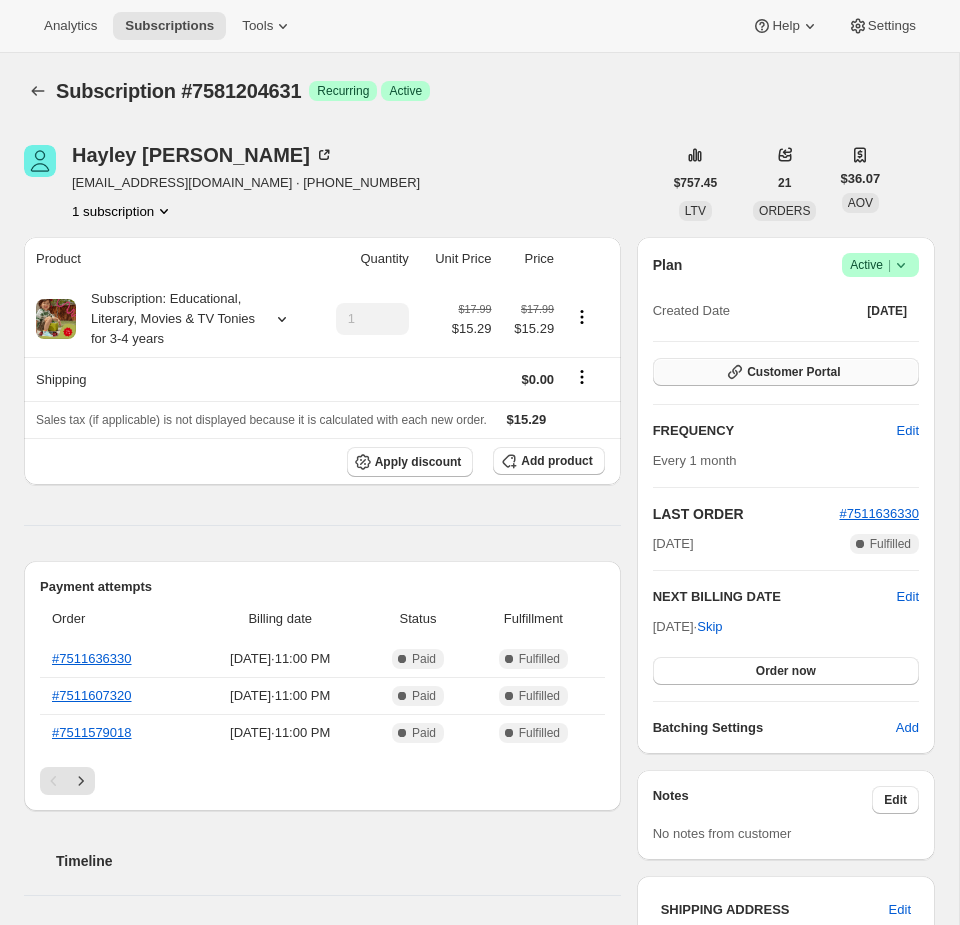 click on "Customer Portal" at bounding box center (793, 372) 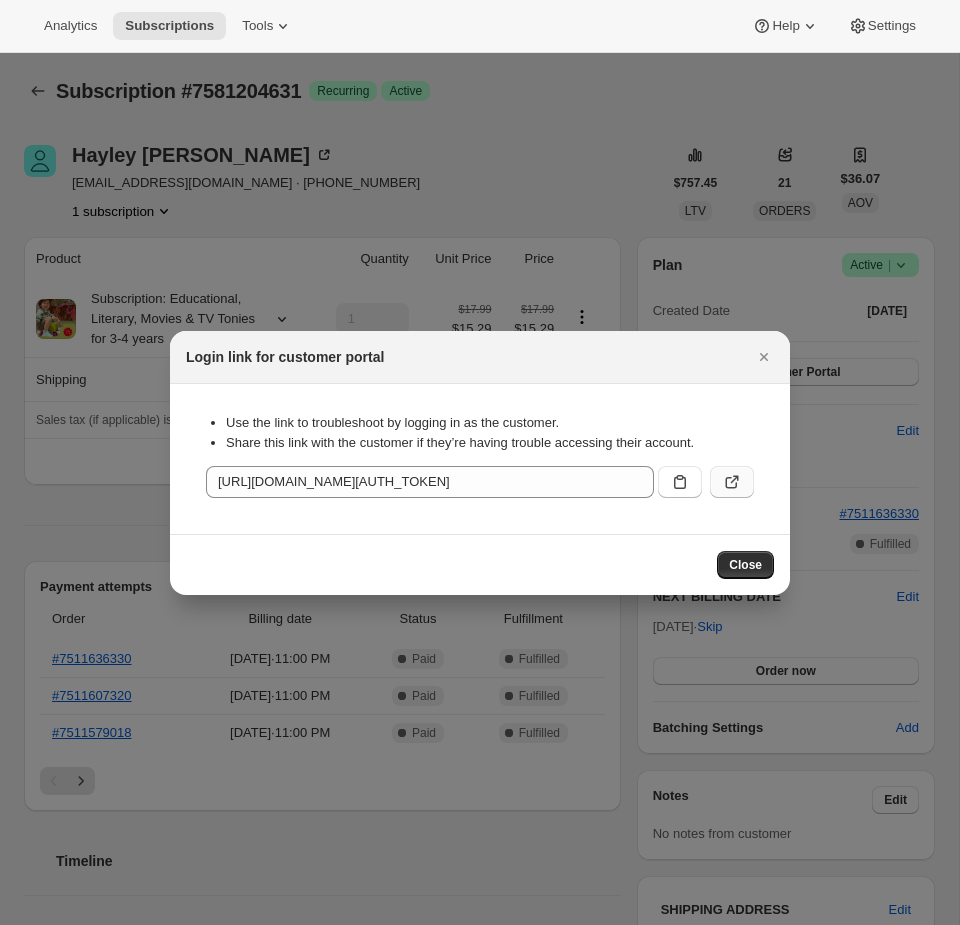 click at bounding box center [732, 482] 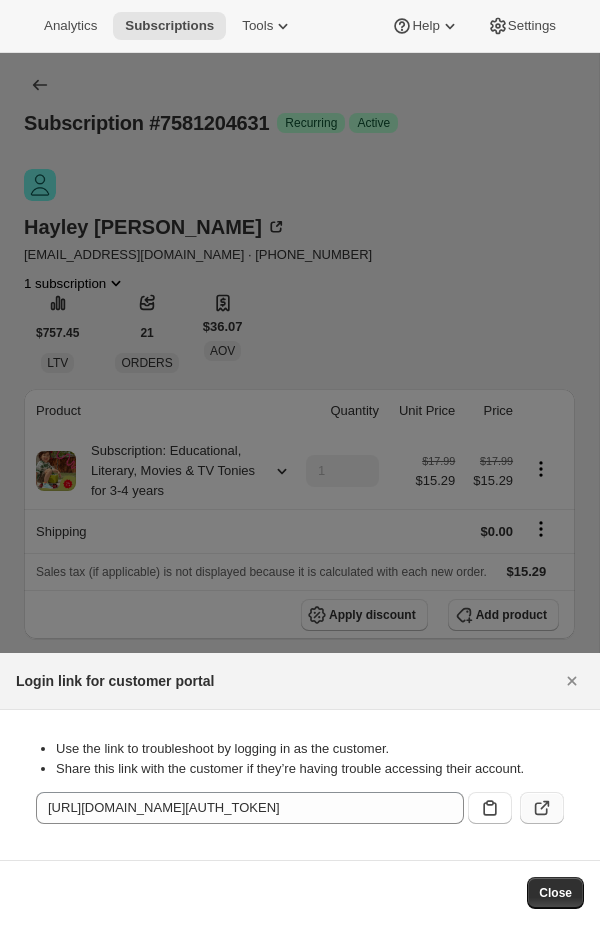 click 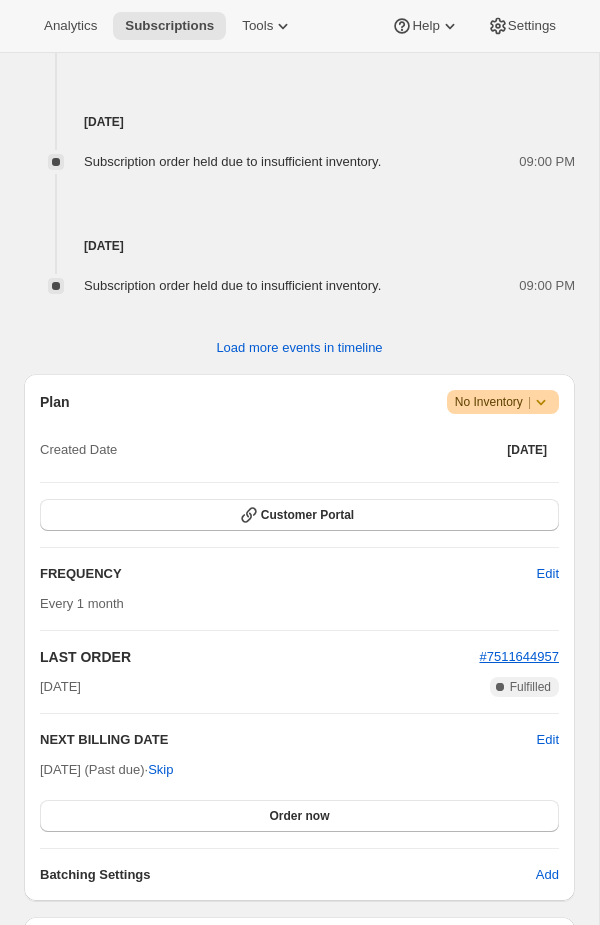 scroll, scrollTop: 1507, scrollLeft: 0, axis: vertical 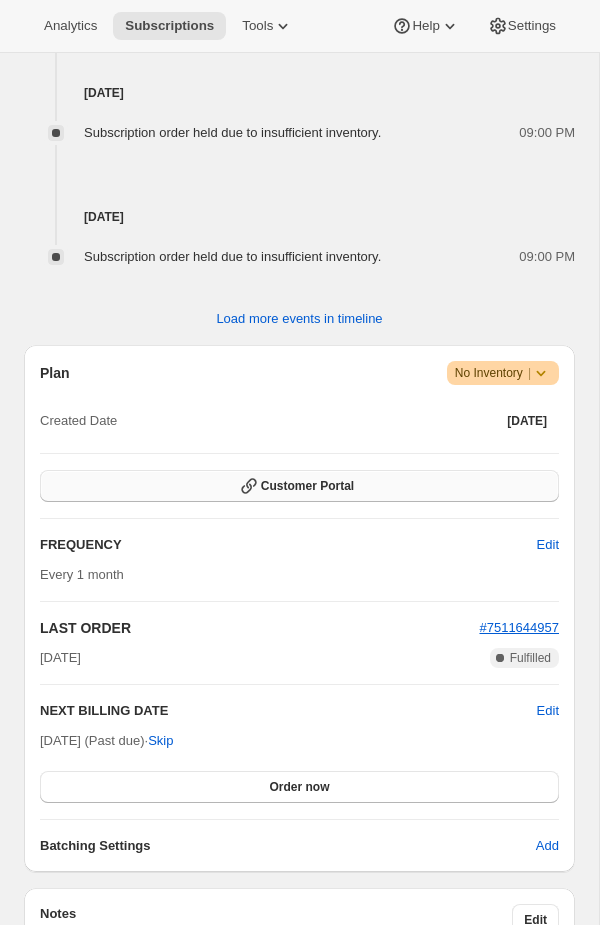 click on "Customer Portal" at bounding box center (299, 486) 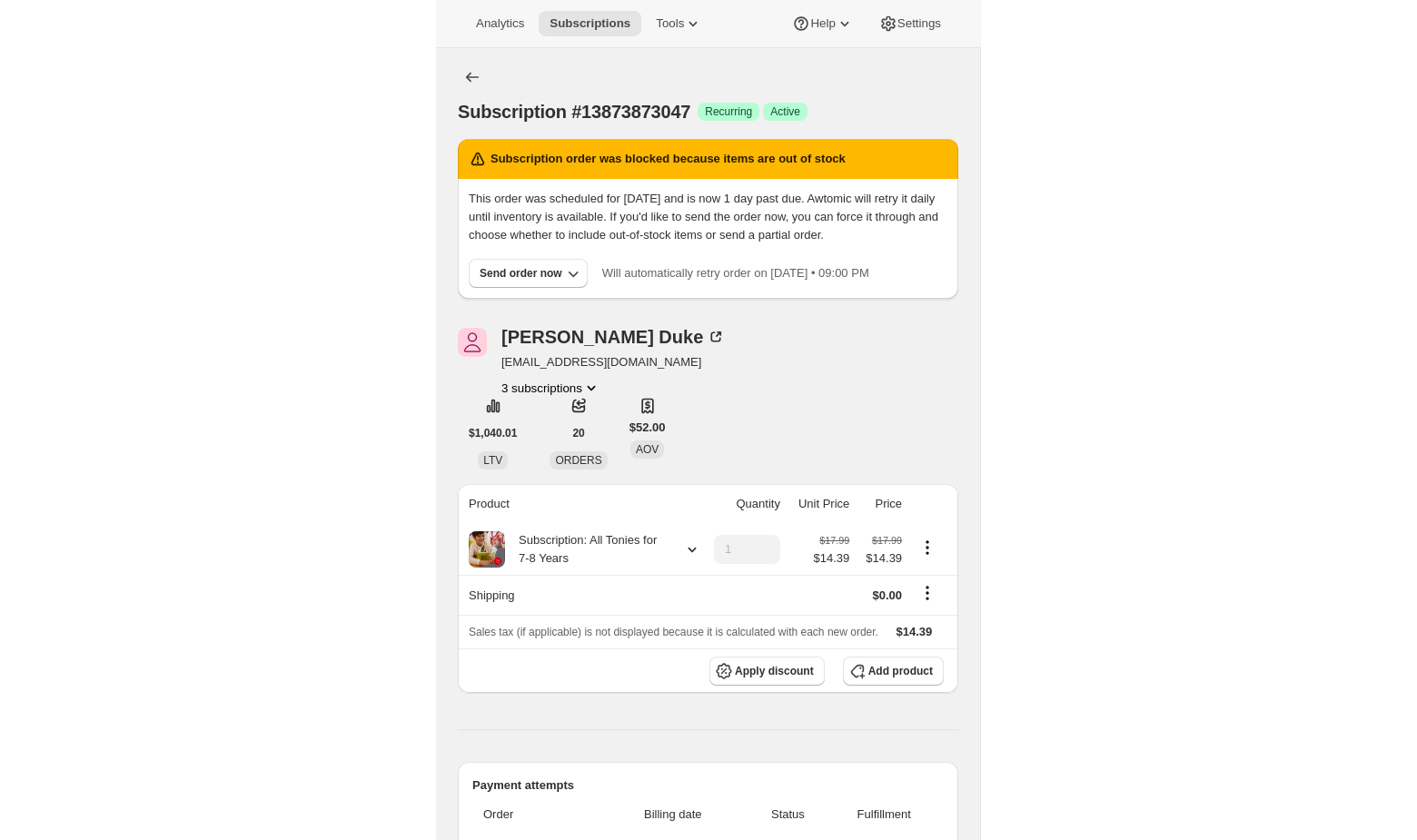 scroll, scrollTop: 1369, scrollLeft: 0, axis: vertical 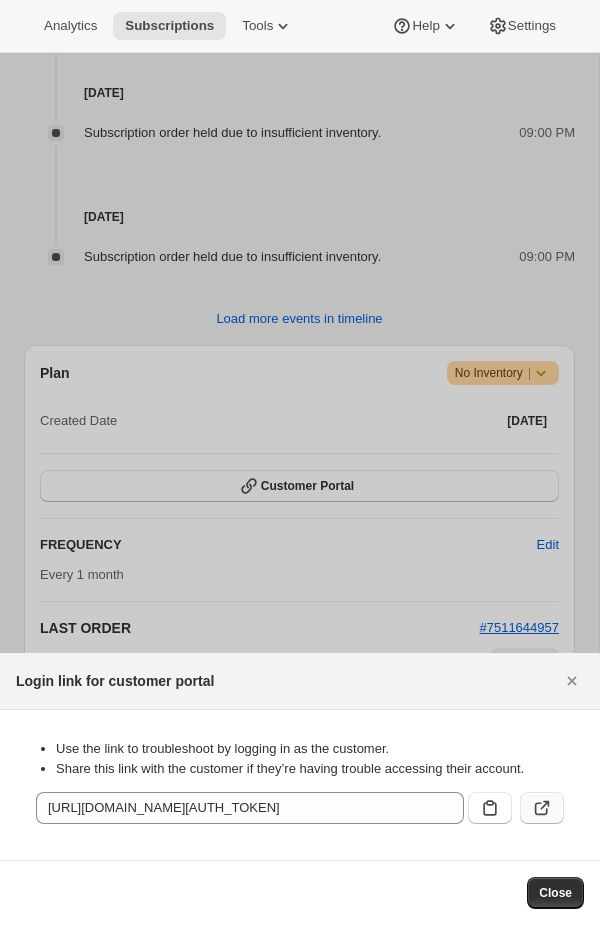 click 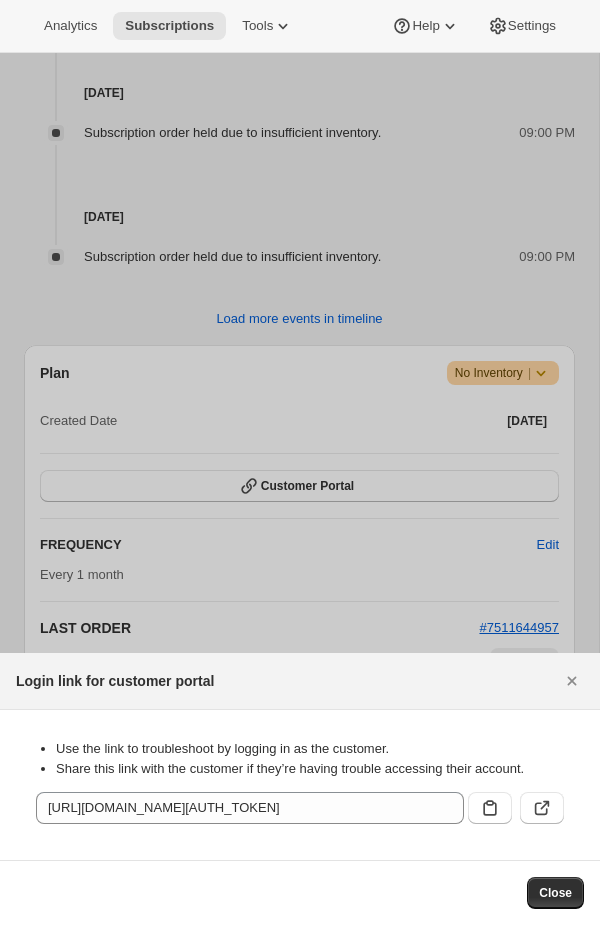 scroll, scrollTop: 840, scrollLeft: 0, axis: vertical 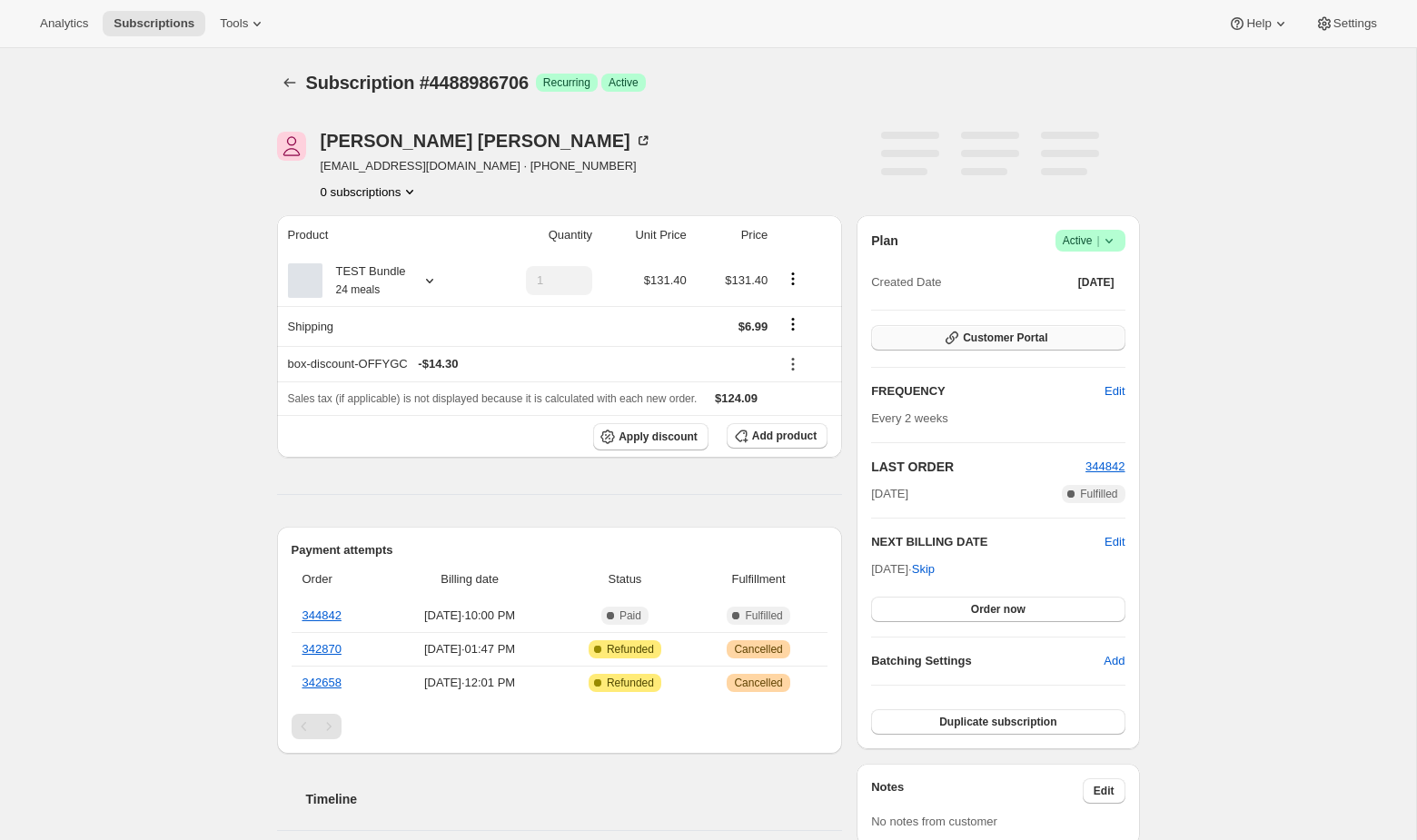 click on "Customer Portal" at bounding box center [1005, 338] 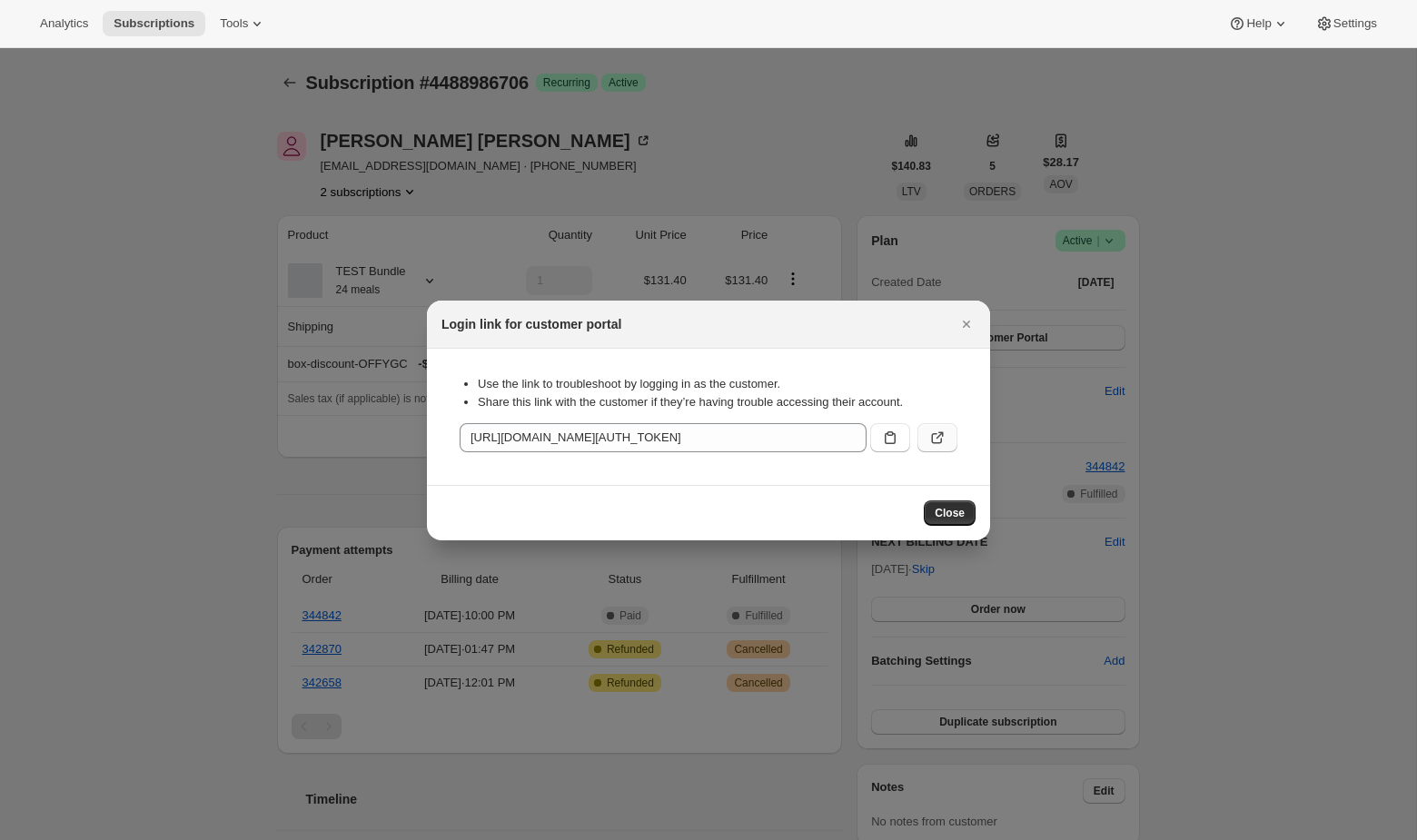 click 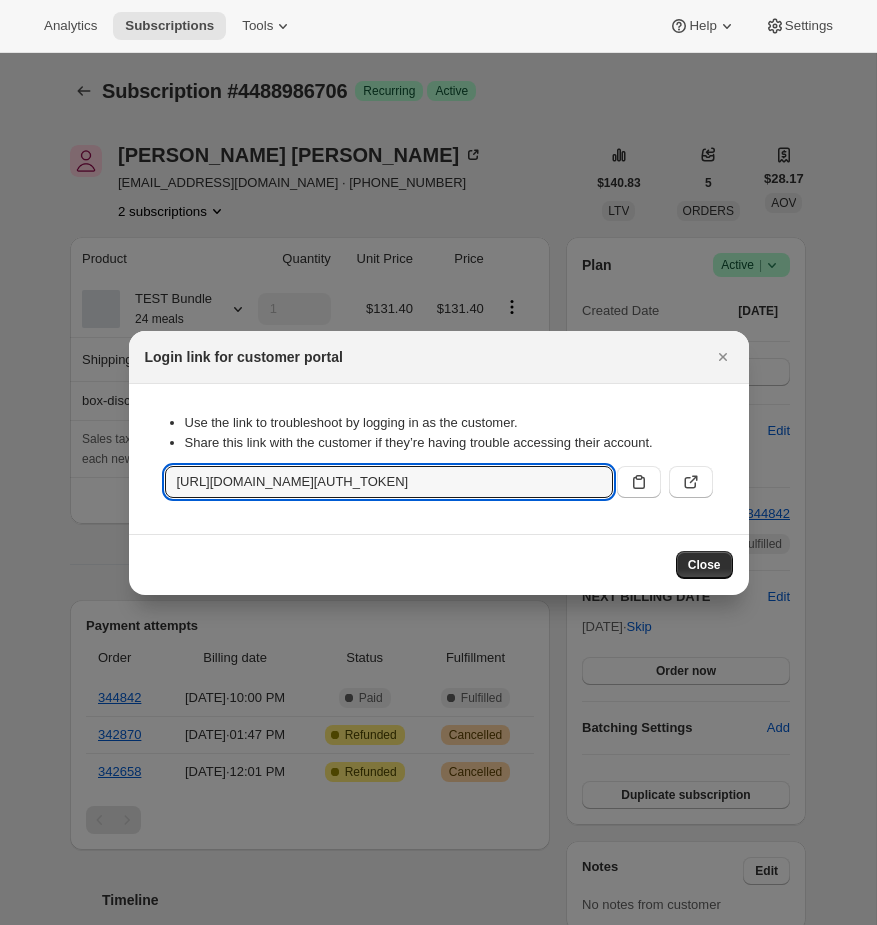 scroll, scrollTop: 0, scrollLeft: 2512, axis: horizontal 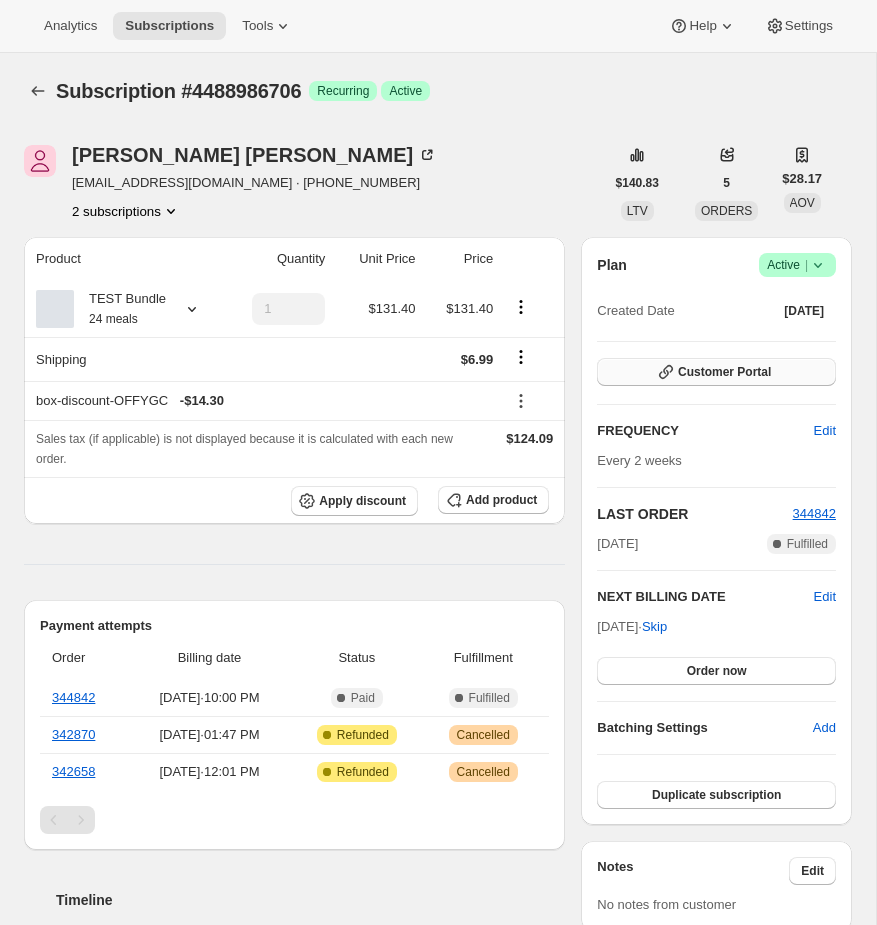 click on "Customer Portal" at bounding box center (724, 372) 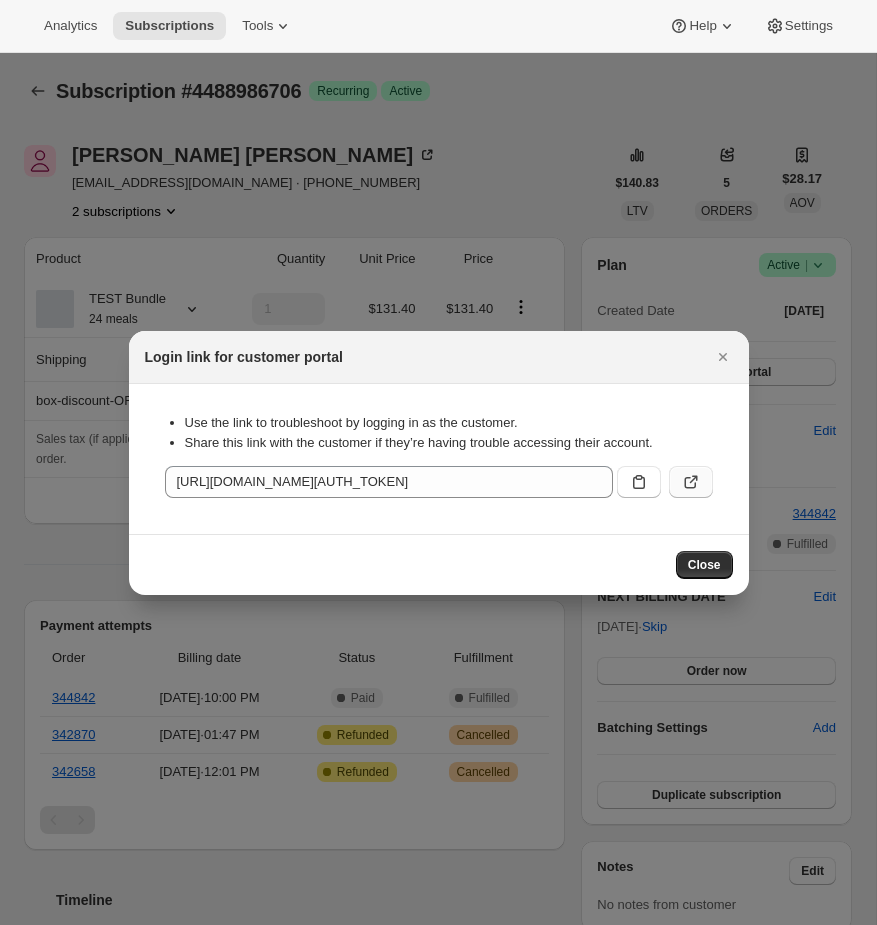 click 